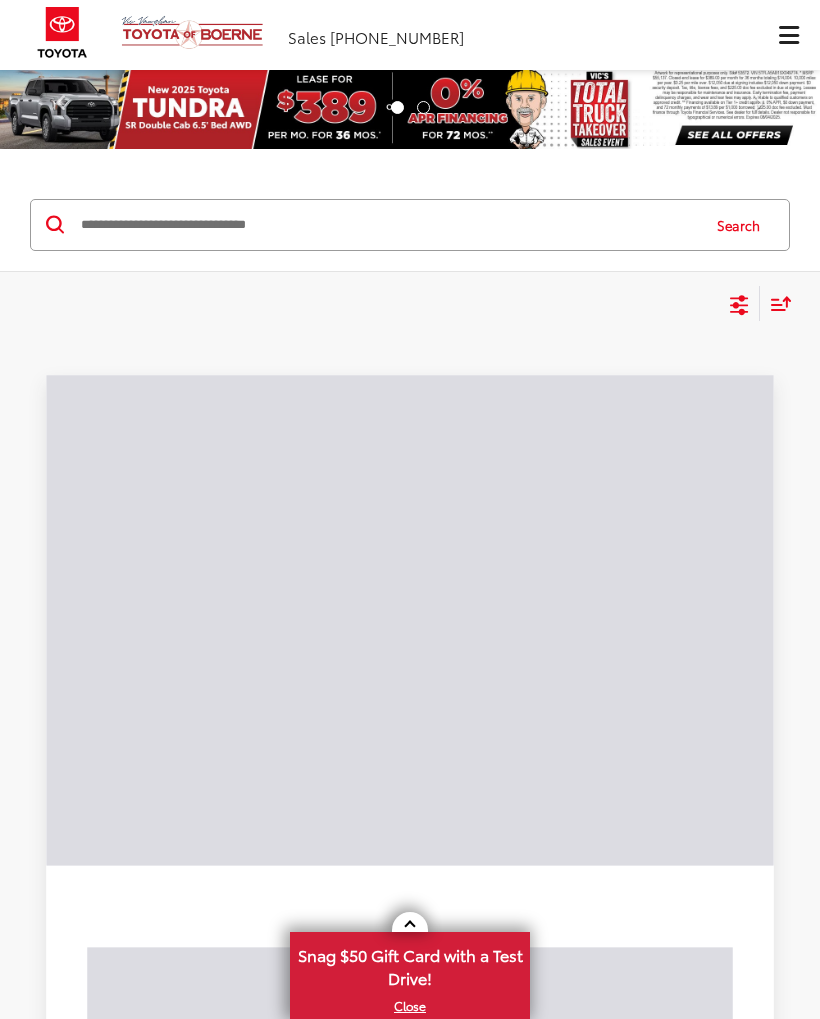 scroll, scrollTop: 0, scrollLeft: 0, axis: both 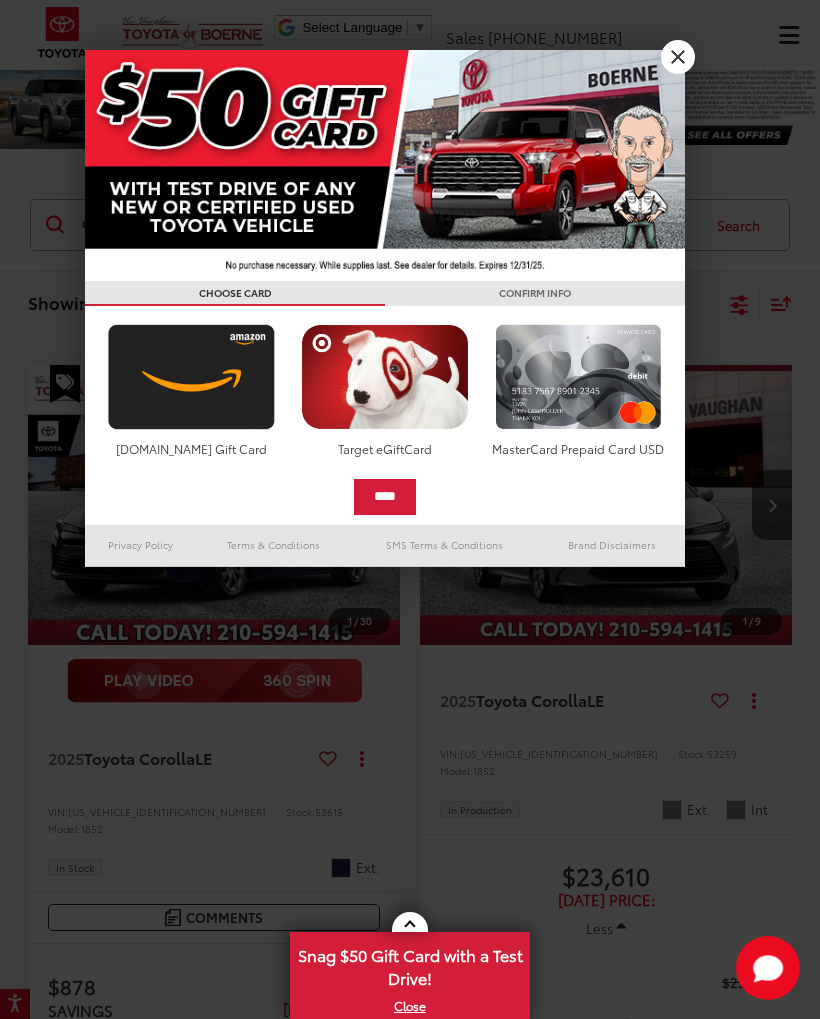 click on "X" at bounding box center [678, 57] 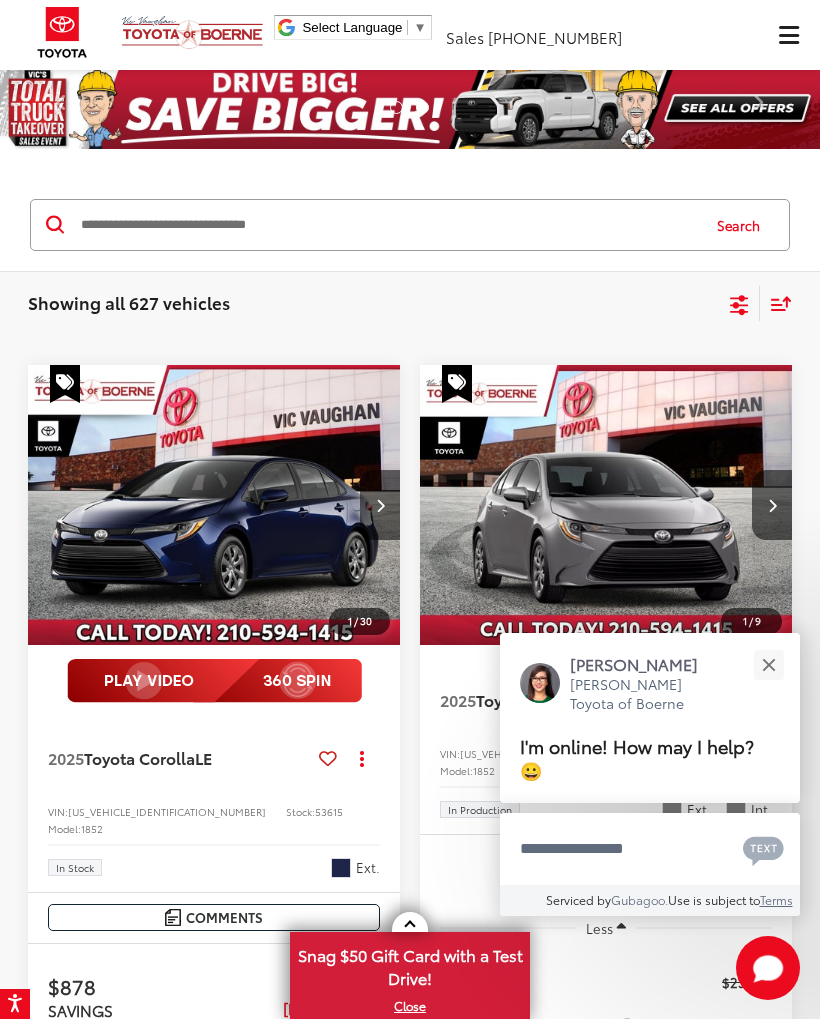 click at bounding box center (388, 225) 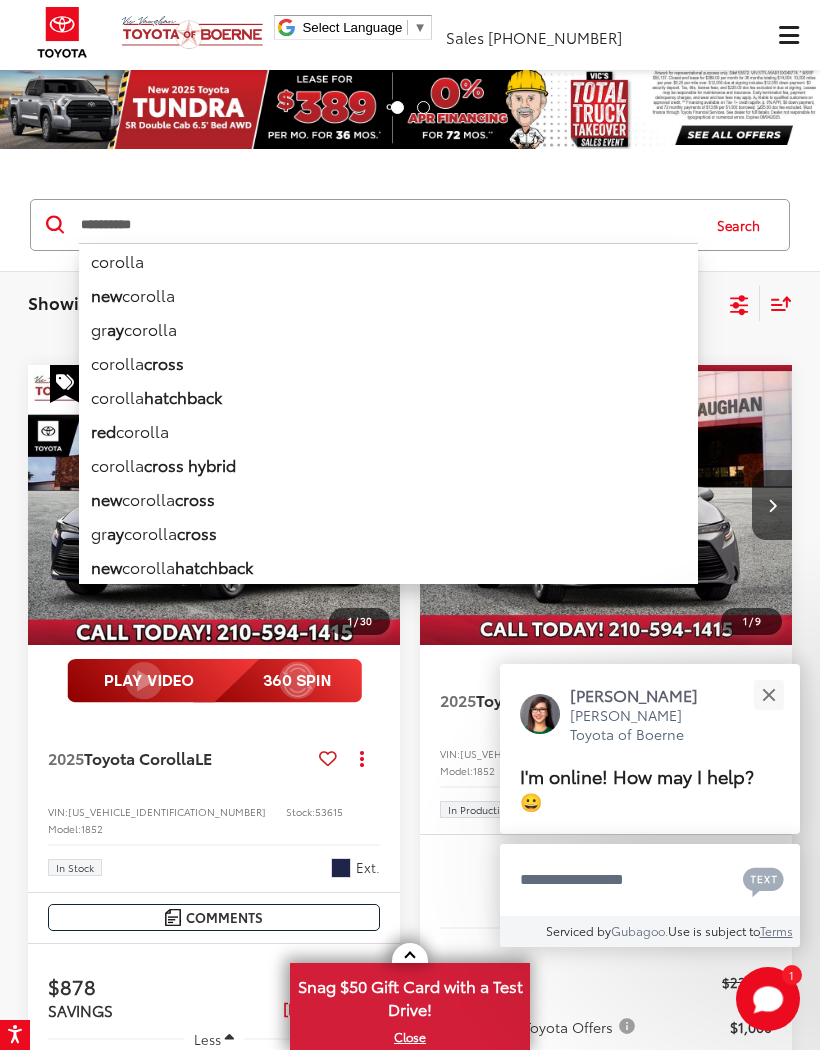 click on "Search" at bounding box center (743, 225) 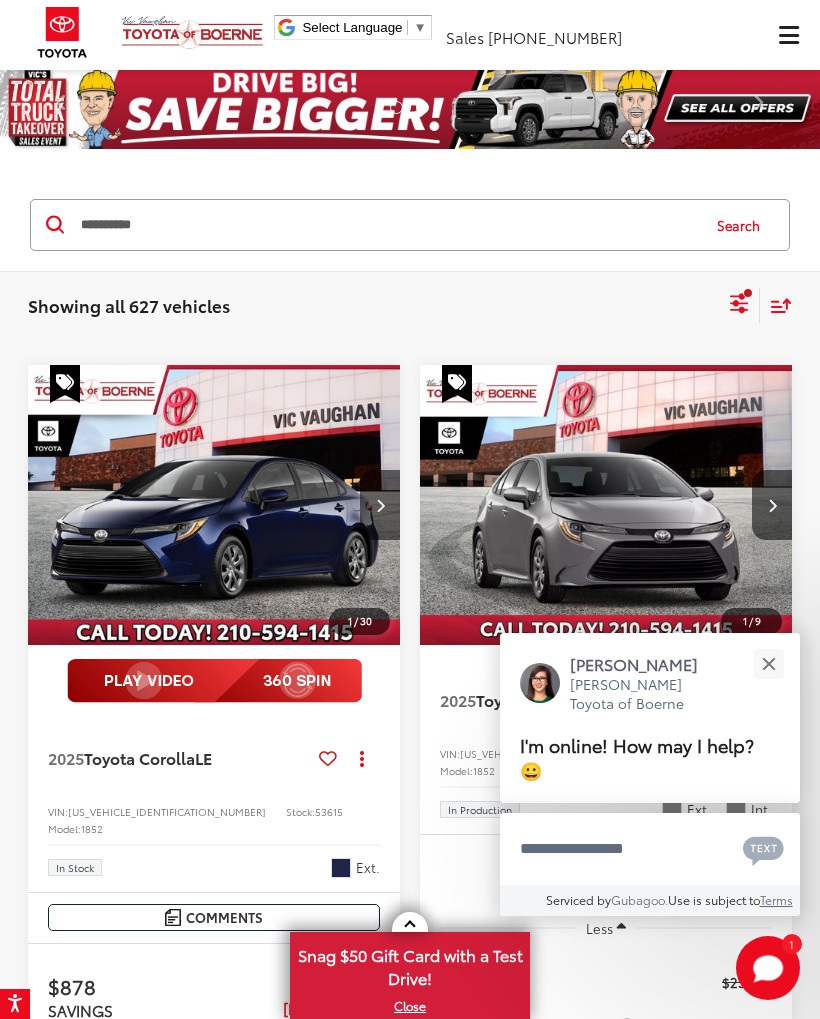 click on "Search" at bounding box center (743, 225) 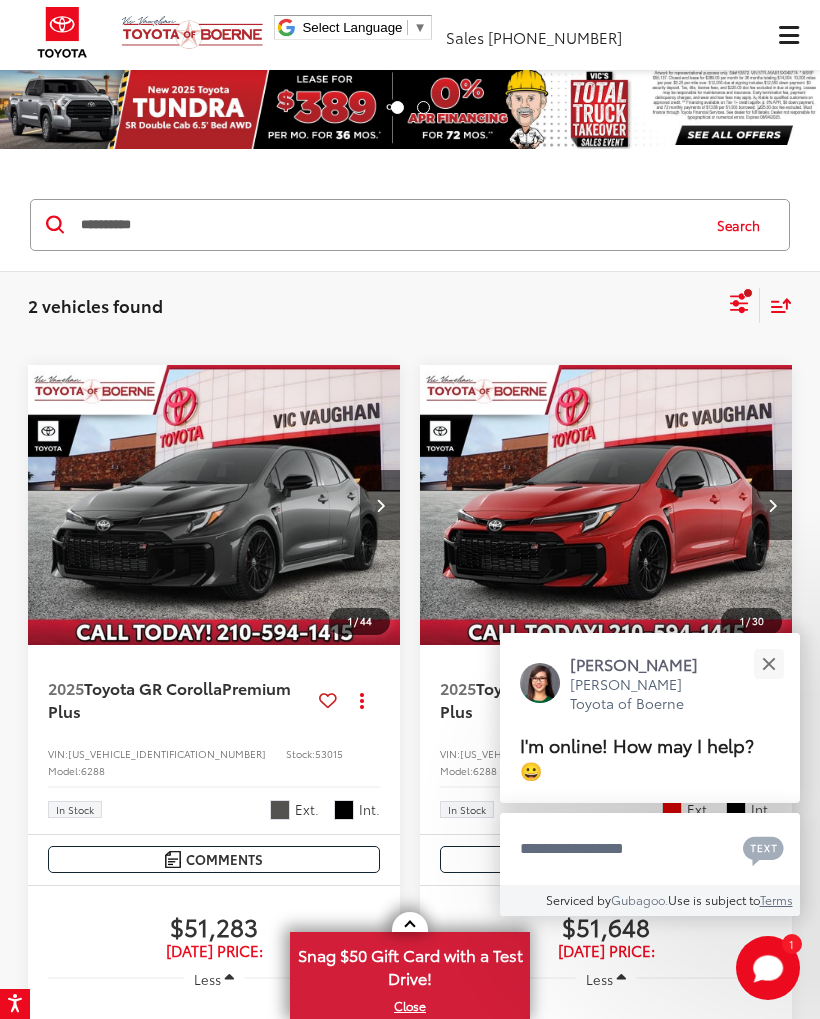 click at bounding box center [768, 664] 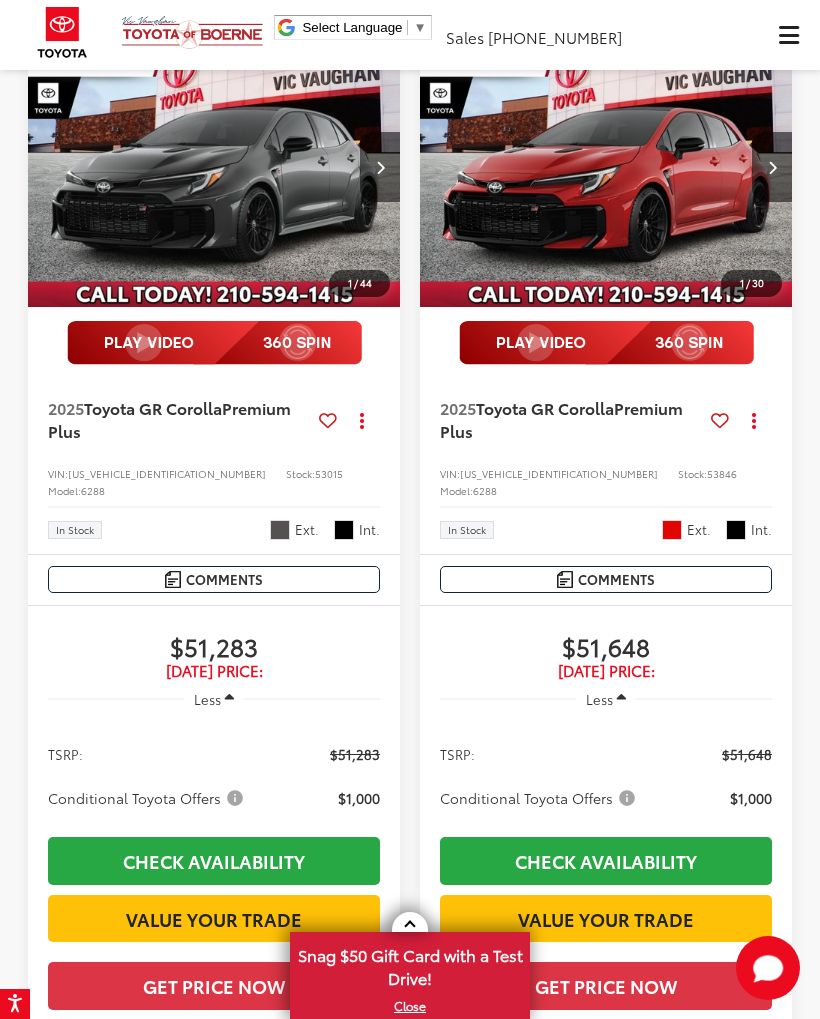 scroll, scrollTop: 160, scrollLeft: 0, axis: vertical 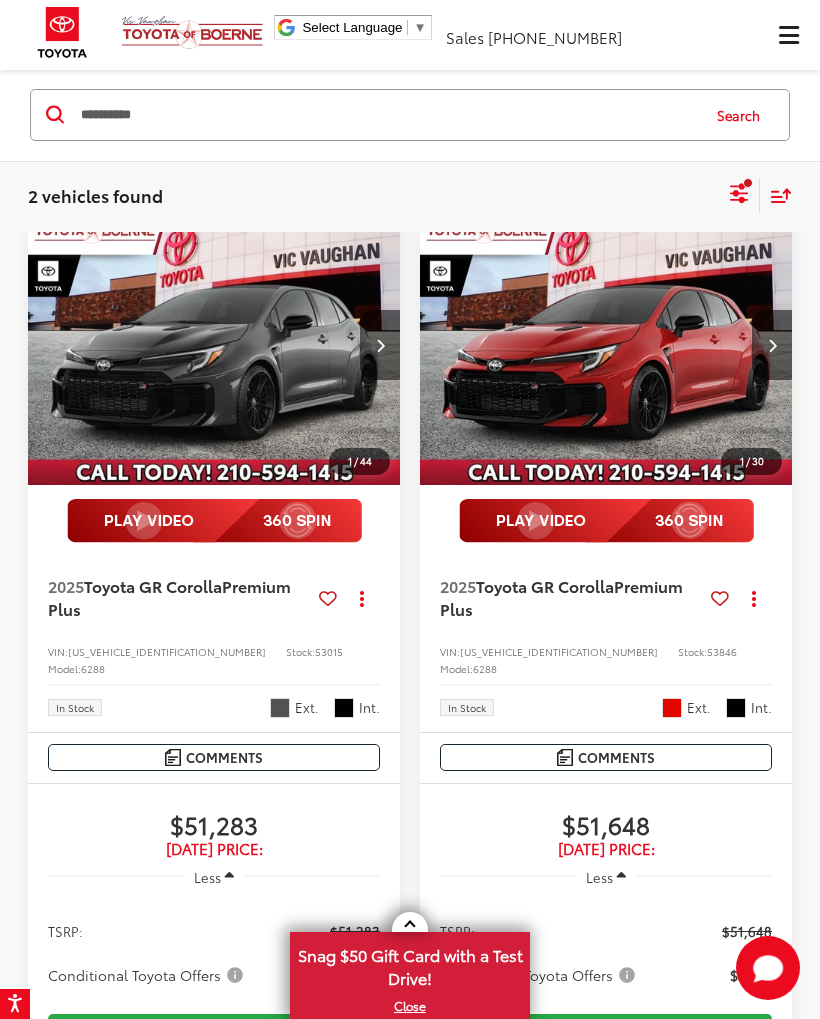 click on "1 / 44 2025  Toyota GR Corolla  Premium Plus
Copy Link Share Print View Details VIN:  JTNABAAE6SA021006 Stock:  53015 Model:  6288 In Stock Ext. Int. More Details Comments Dealer Comments Heavy Metal 2025 Toyota GR Corolla Premium AWD 8-Speed Automatic 1.6L I3 PDI Turbocharged DOHC 12V LEV3-ULEV70 300hp Disclaimer: New vehicle pricing includes all offers and incentives. Tax, Title, Tags and Dealer doc fee $225.00 not included in vehicle prices shown and must be paid by the purchaser. While great effort is made to ensure the accuracy of the information on this site, errors do occur so please verify information with a customer service rep. This is easily done by calling us at 210-625-4392 or by visiting us at the dealership. Offers expire August 4,2025. Manufacturer’s Rebate subject to residency restrictions. Any customer not meeting the residency restrictions will receive a dealer discount in the same amount of the manufacturer’s rebate. 19/27 City/Highway MPG More..." at bounding box center (410, 868) 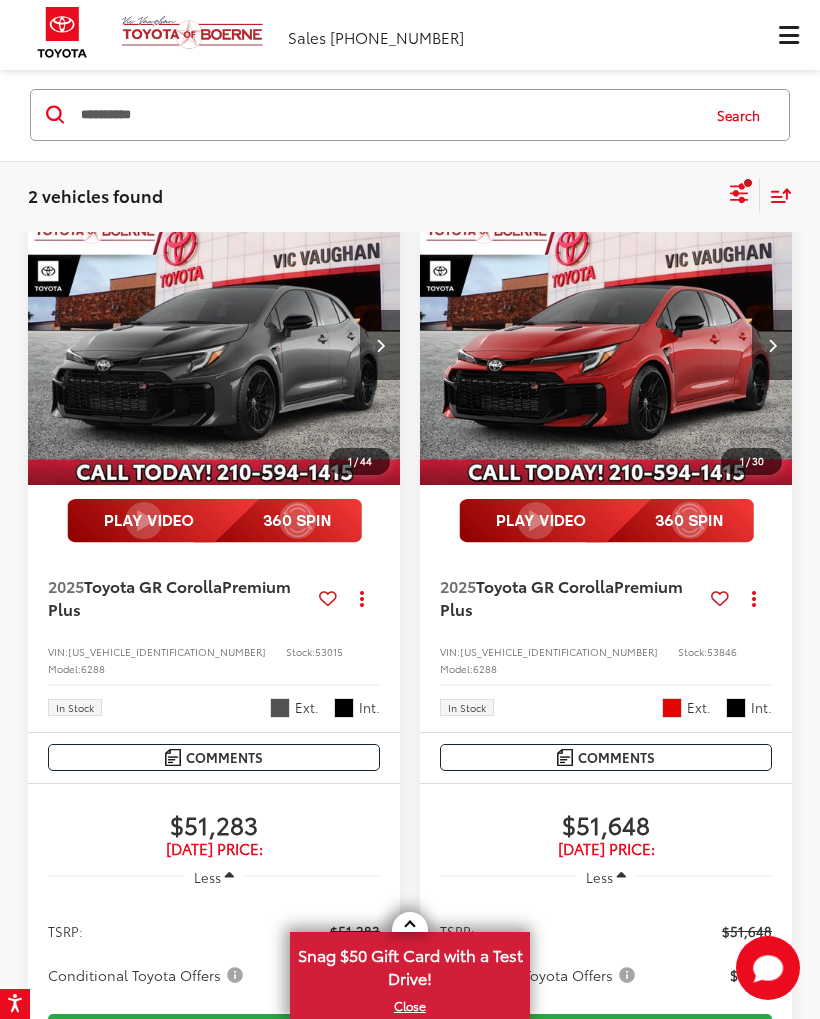 click on "**********" at bounding box center [388, 115] 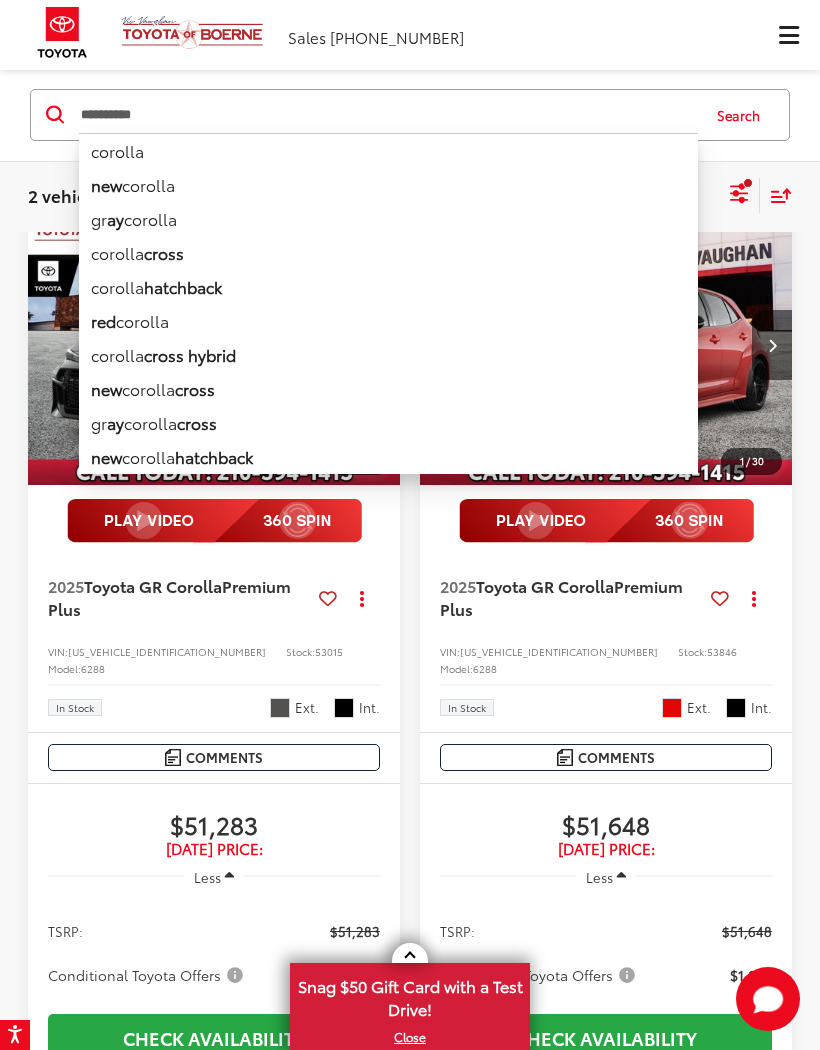 click on "new  corolla" at bounding box center [388, 185] 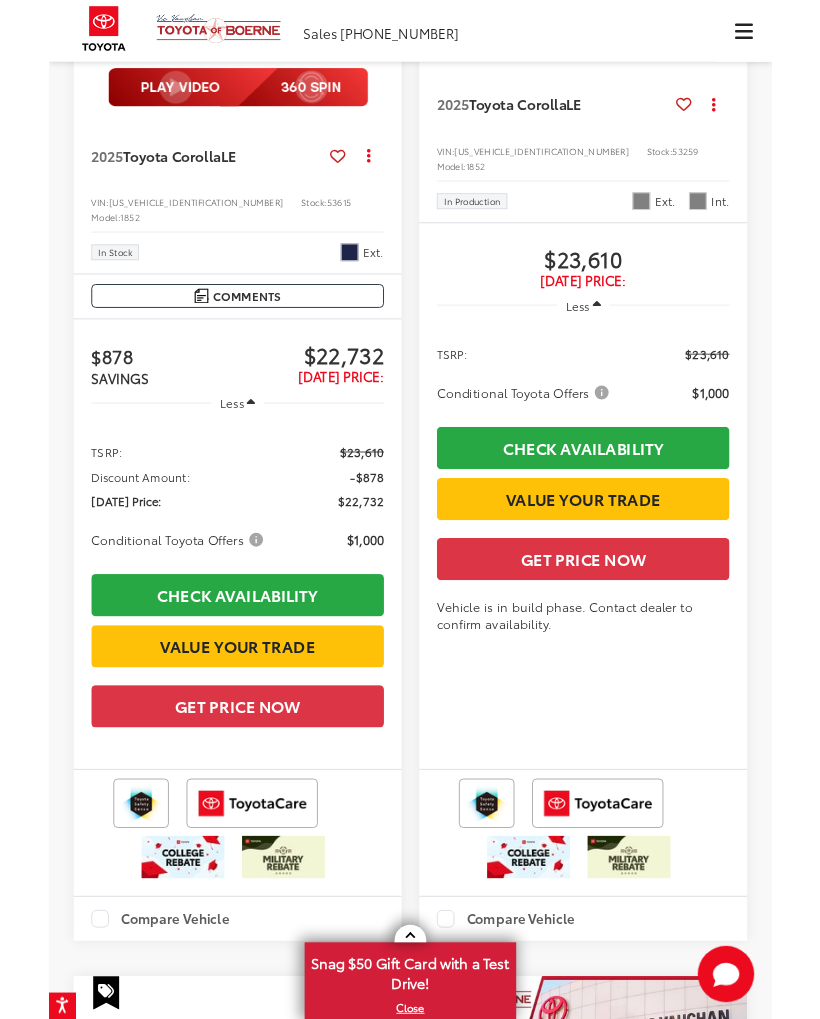 scroll, scrollTop: 0, scrollLeft: 0, axis: both 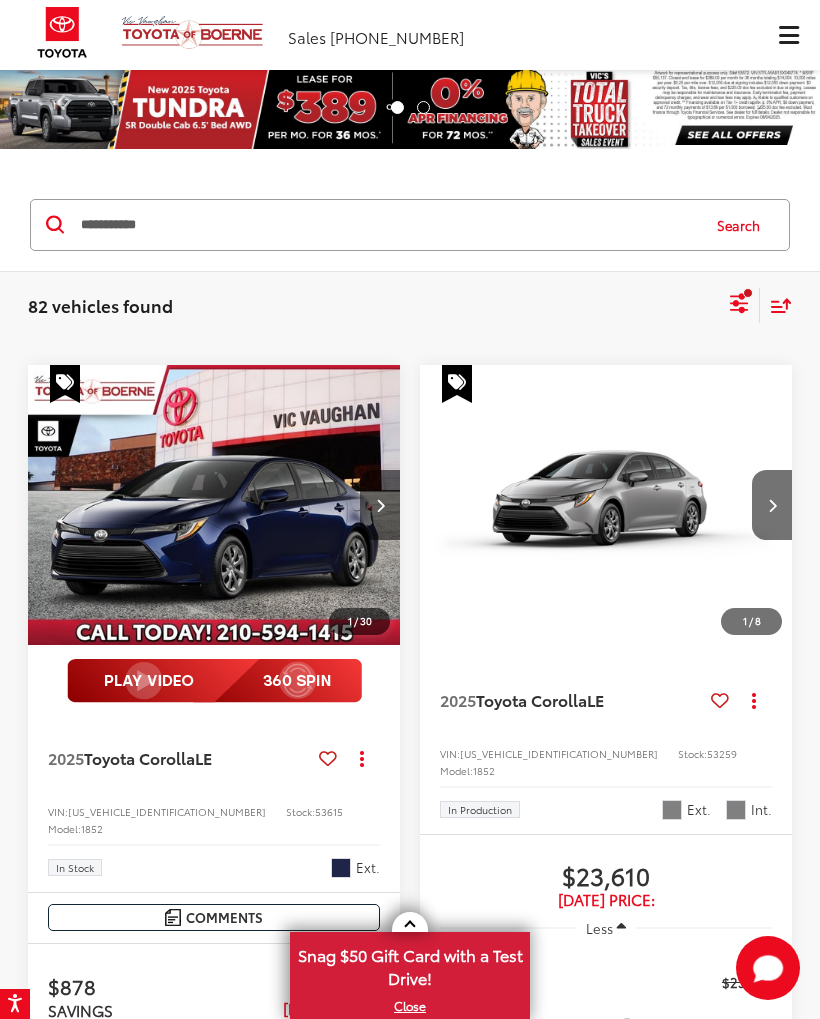 click at bounding box center (214, 505) 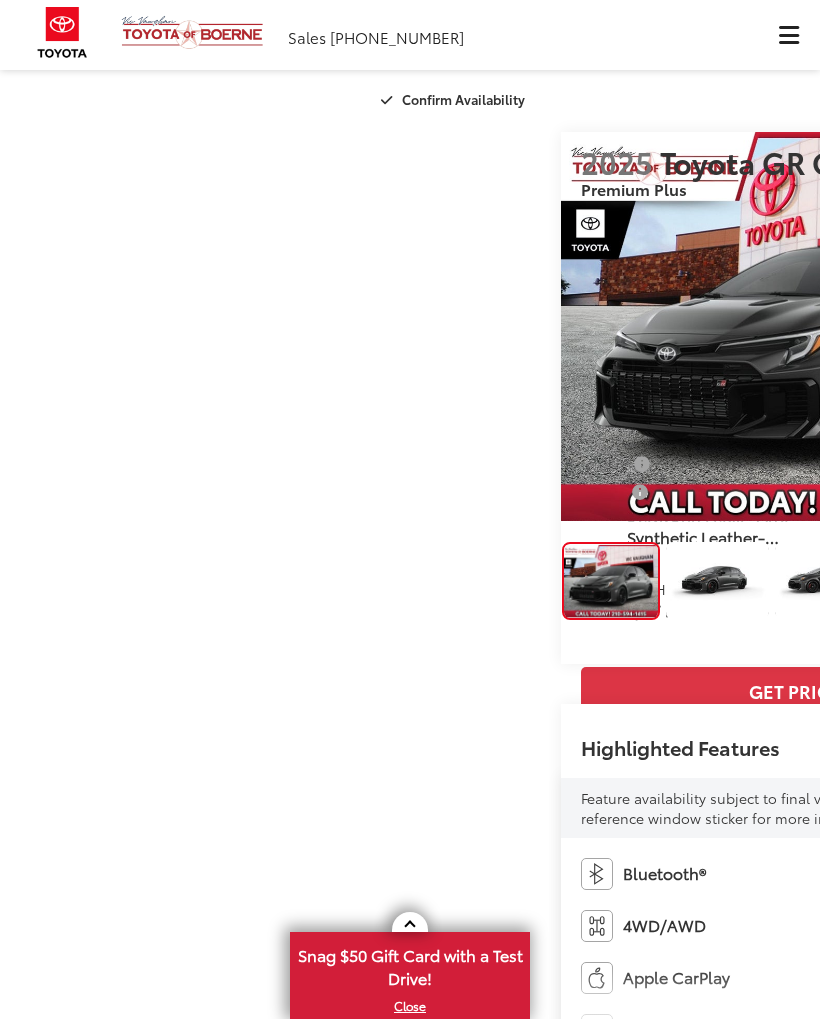 scroll, scrollTop: 0, scrollLeft: 0, axis: both 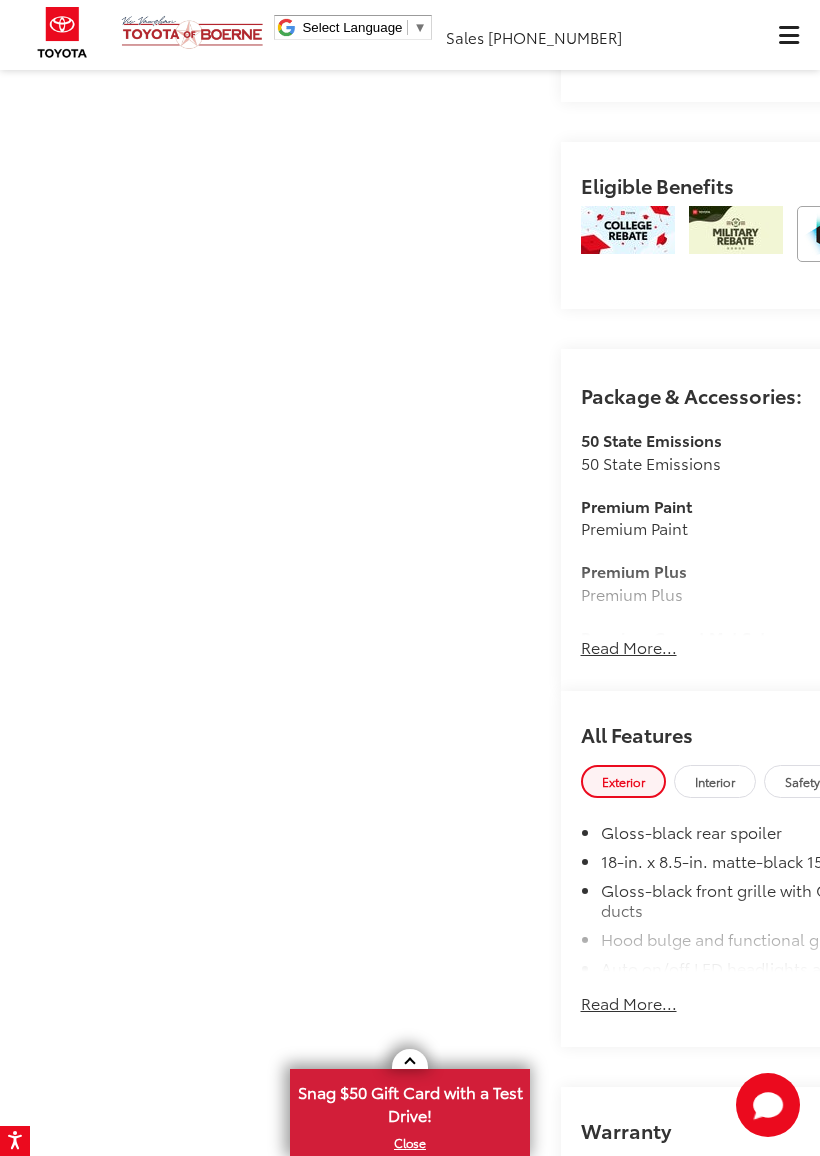 click at bounding box center [820, -508] 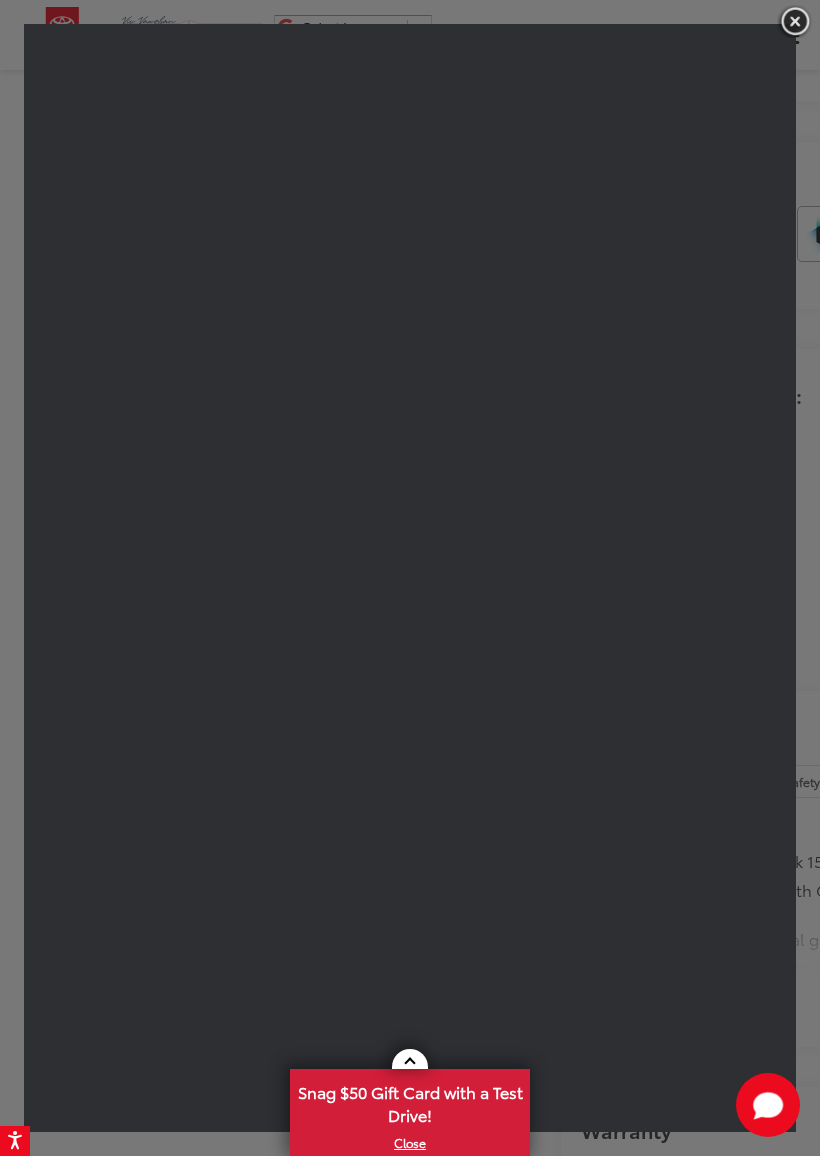 click at bounding box center (795, 21) 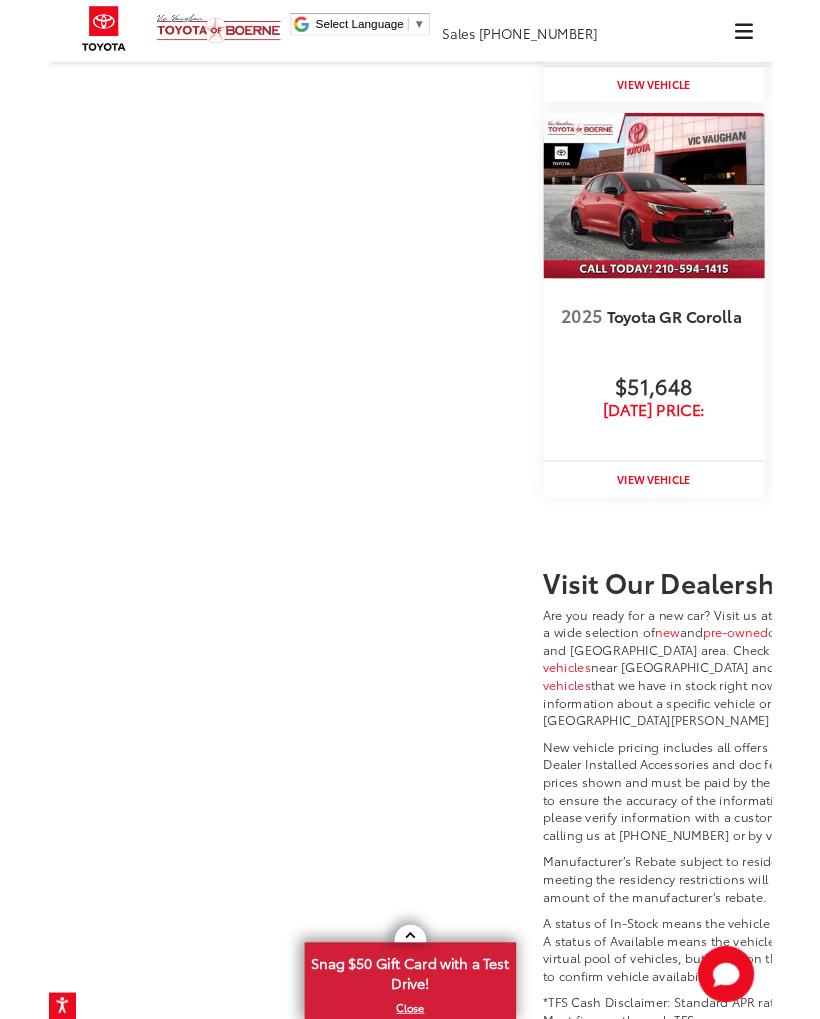 scroll, scrollTop: 3116, scrollLeft: 0, axis: vertical 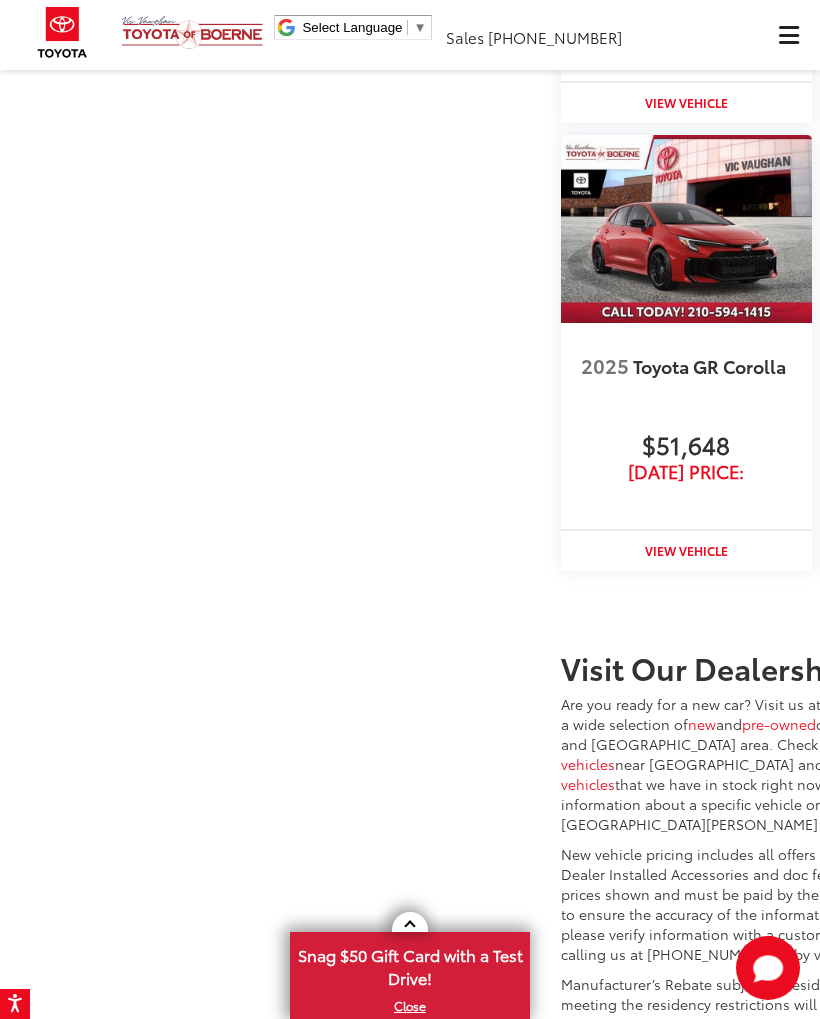click on "Dealer Comments
Heavy Metal 2025 Toyota GR Corolla Premium AWD 8-Speed Automatic 1.6L I3 PDI Turbocharged DOHC 12V LEV3-ULEV70 300hp Disclaimer: New vehicle pricing includes all offers and incentives. Tax, Title, Tags and Dealer doc fee $225.00 not included in vehicle prices shown and must be paid by the purchaser. While great effort is made to ensure the accuracy of the information on this site, errors do occur so please verify information with a customer service rep. This is easily done by calling us at [PHONE_NUMBER] or by visiting us at the dealership. Offers expire [DATE]. Manufacturer’s Rebate subject to residency restrictions. Any customer not meeting the residency restrictions will receive a dealer discount in the same amount of the manufacturer’s rebate. 19/27 City/Highway MPG
Read More...
Hide Comments" at bounding box center [820, -1794] 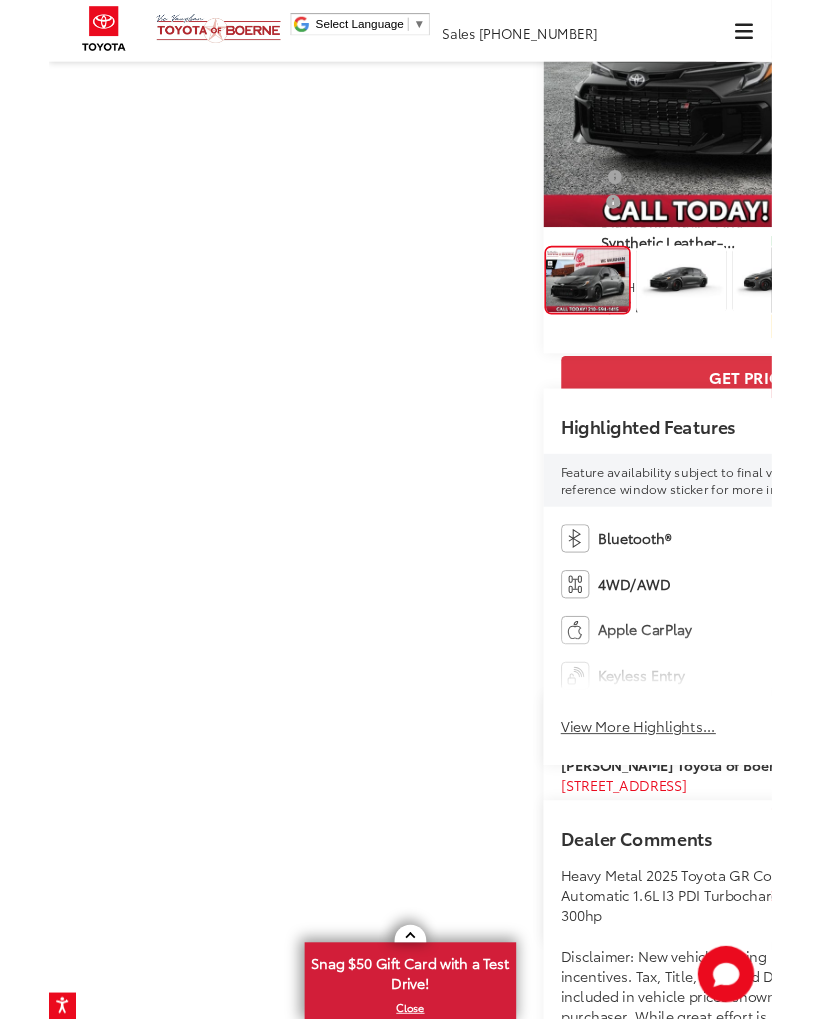 scroll, scrollTop: 0, scrollLeft: 0, axis: both 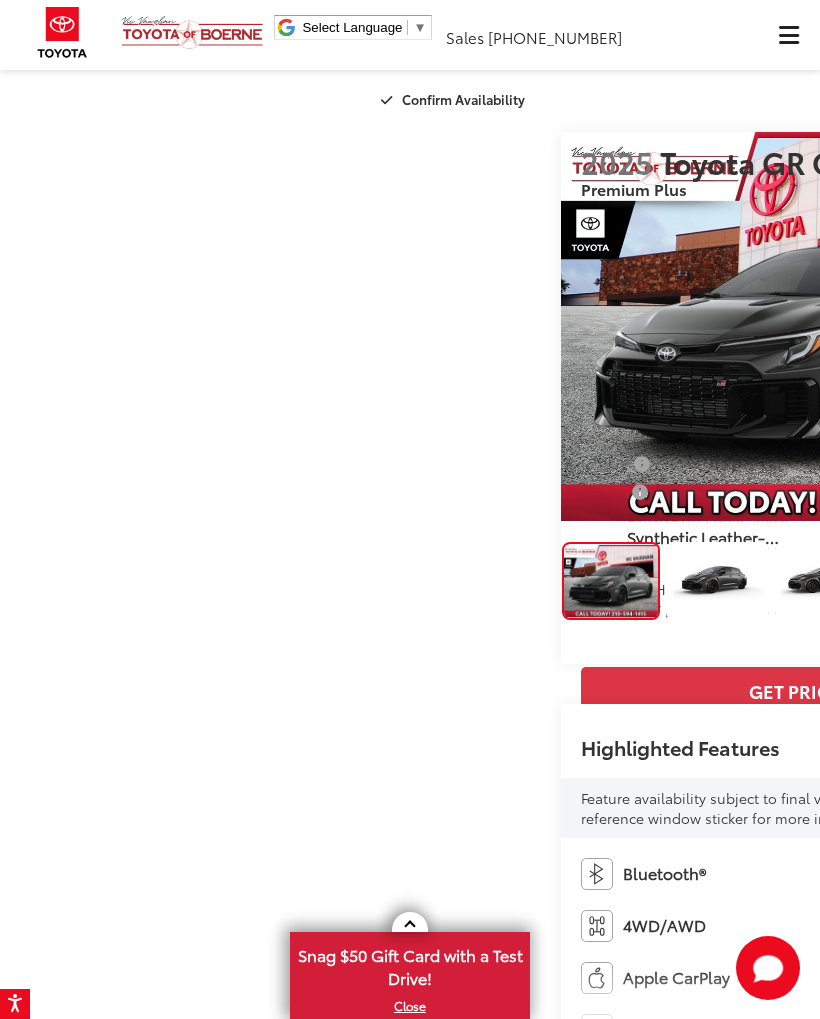 click at bounding box center (-232, 100) 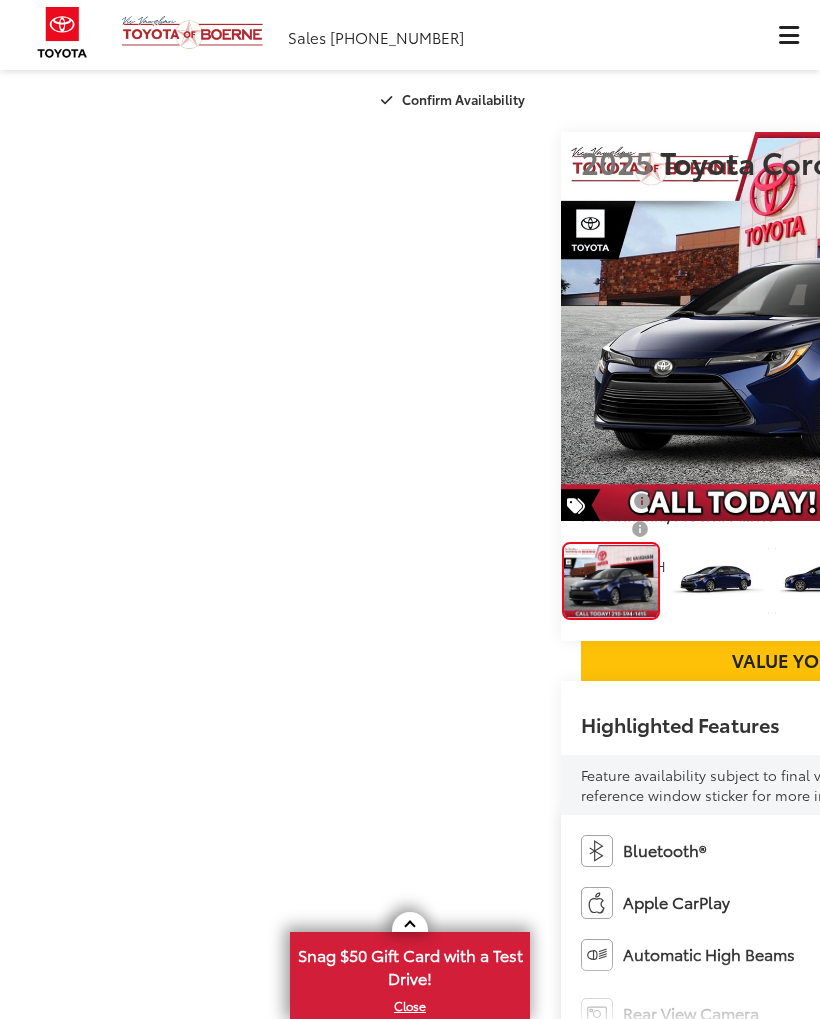 scroll, scrollTop: 0, scrollLeft: 0, axis: both 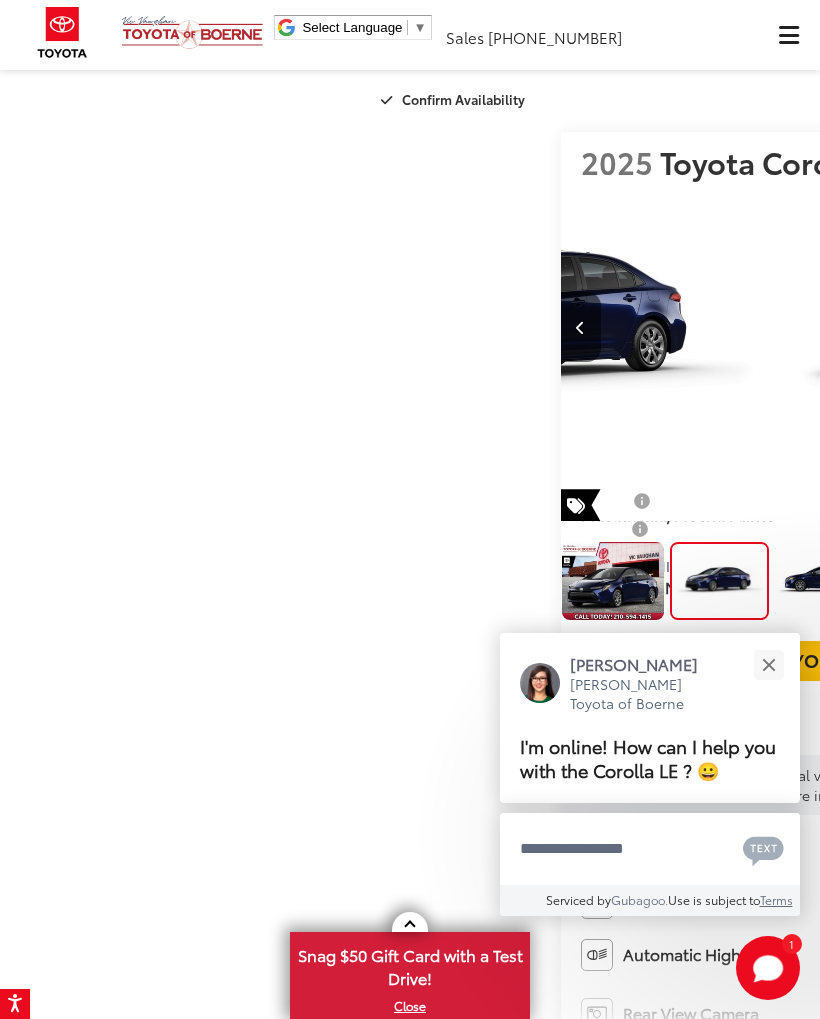 click at bounding box center (1060, 327) 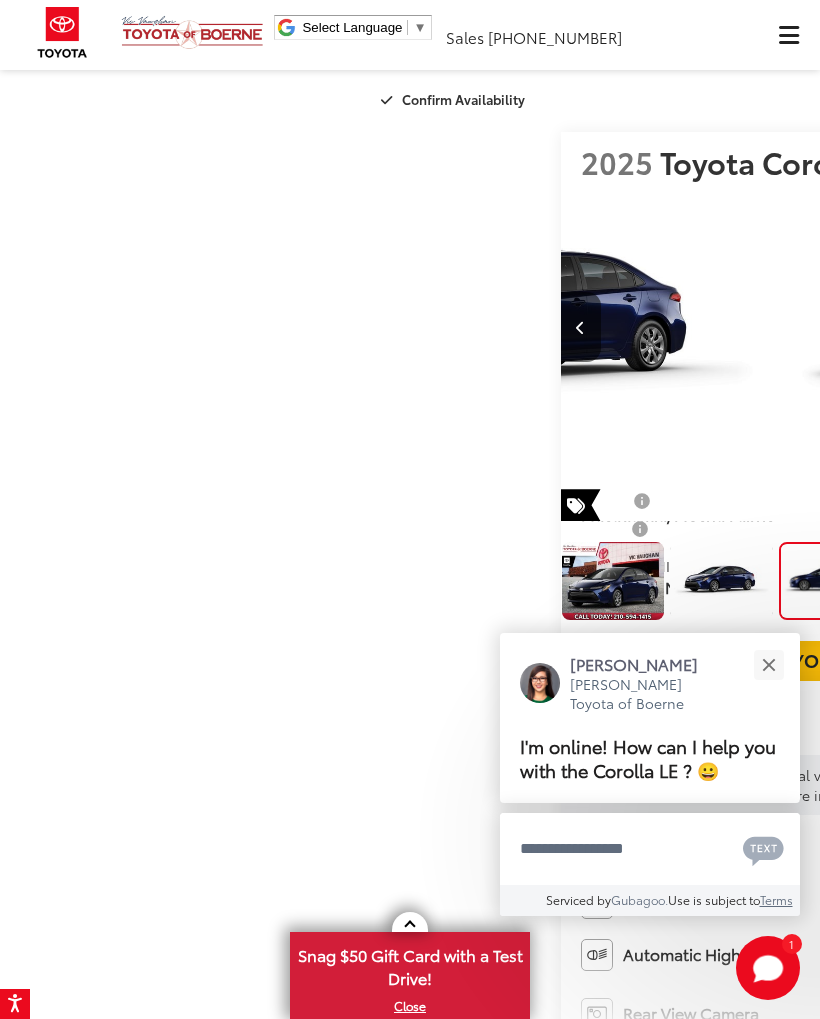 scroll, scrollTop: 0, scrollLeft: 1554, axis: horizontal 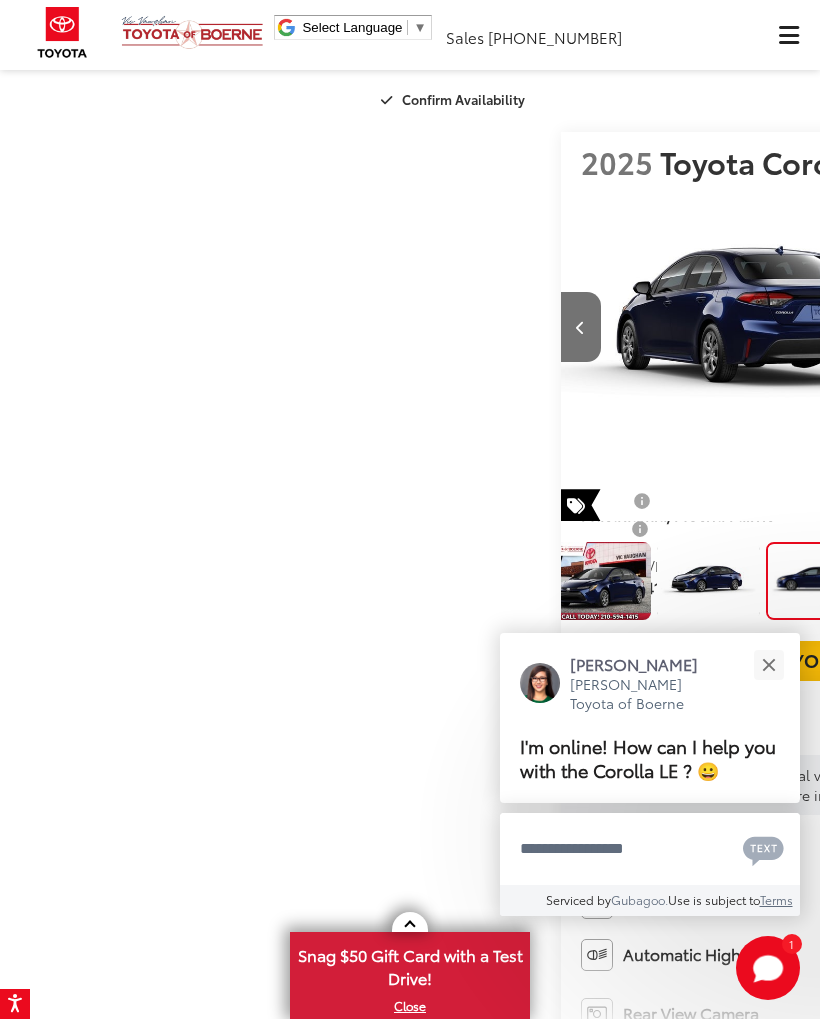 click at bounding box center (1060, 327) 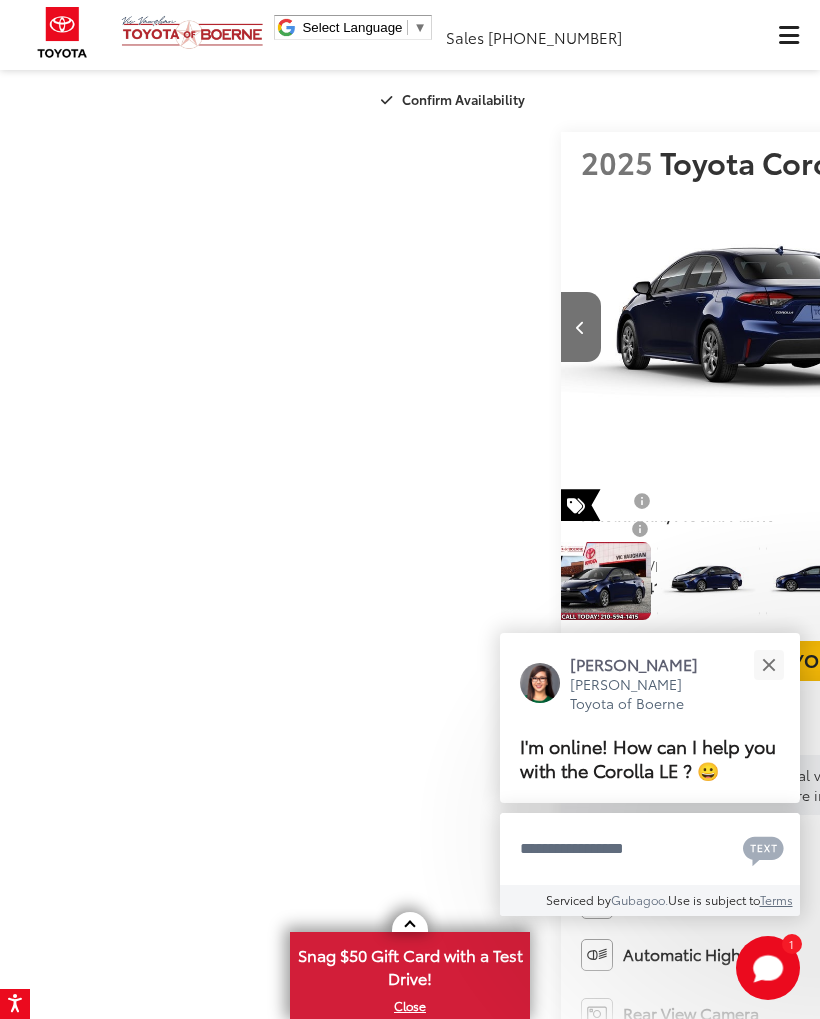 scroll, scrollTop: 0, scrollLeft: 2289, axis: horizontal 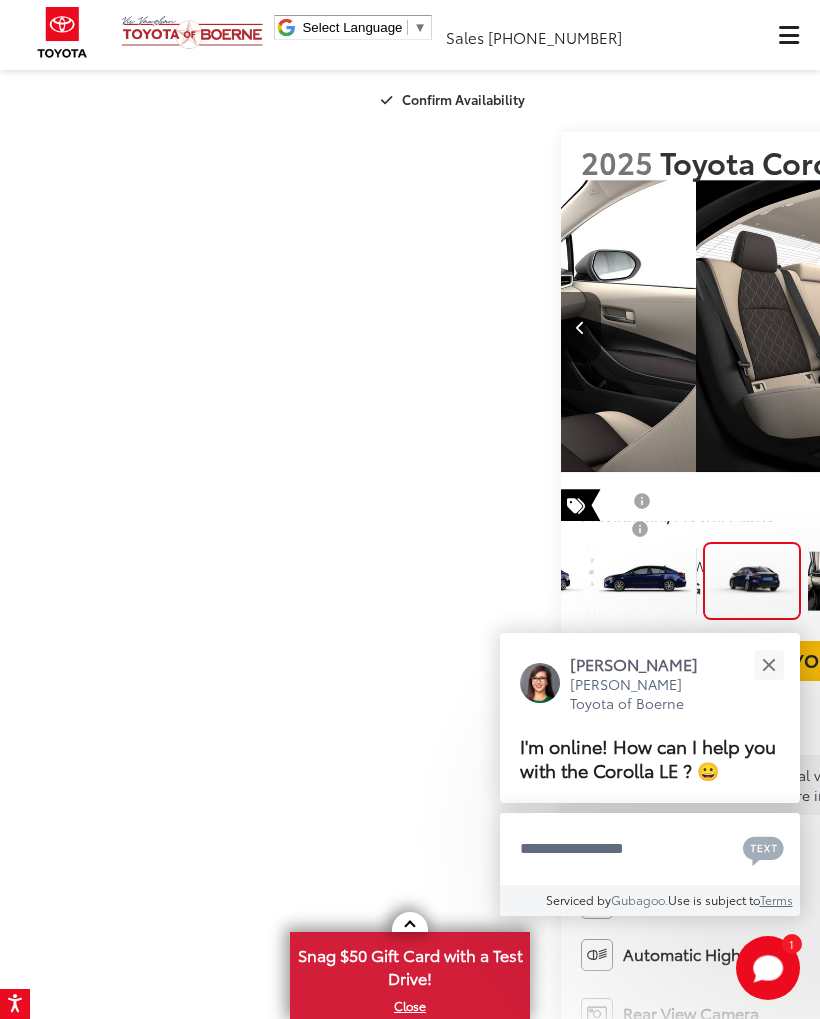 click at bounding box center [1059, 328] 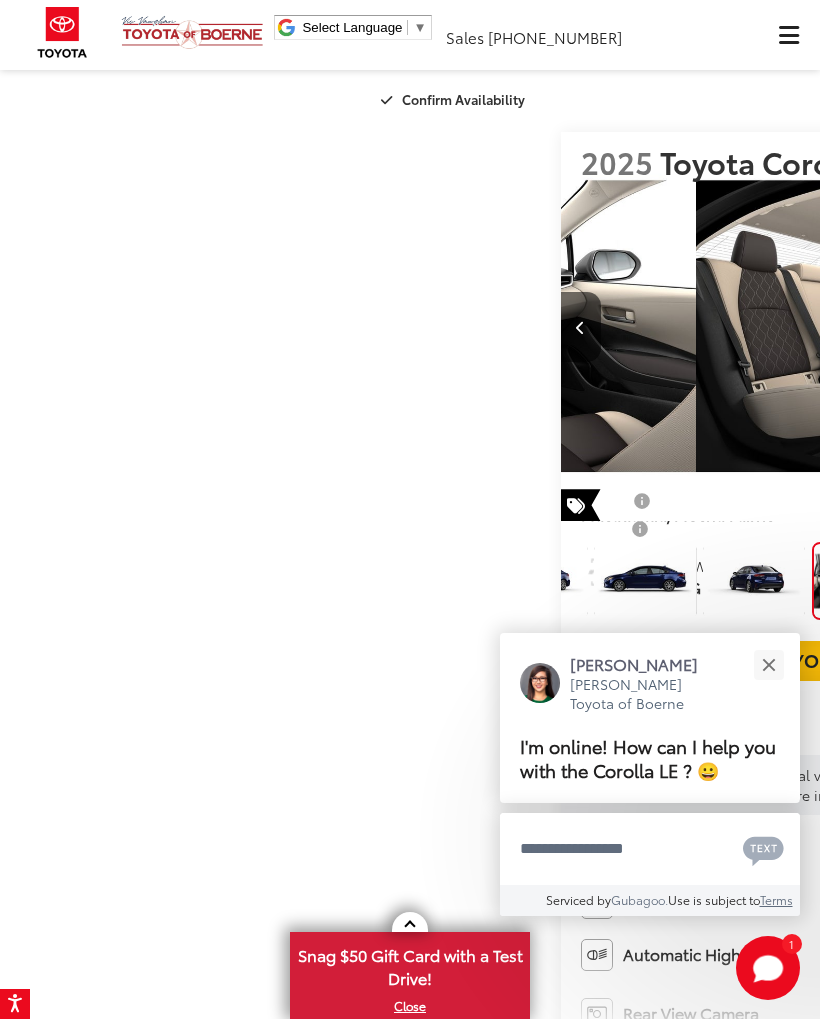 scroll, scrollTop: 0, scrollLeft: 3154, axis: horizontal 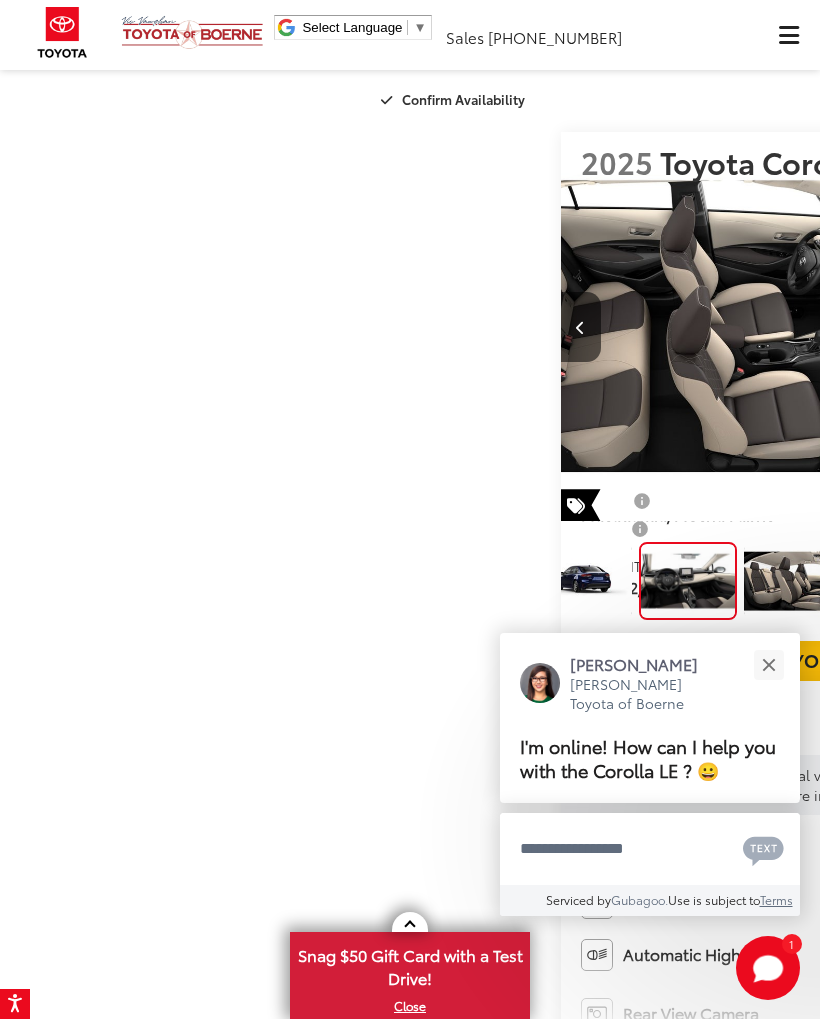 click at bounding box center [768, 664] 